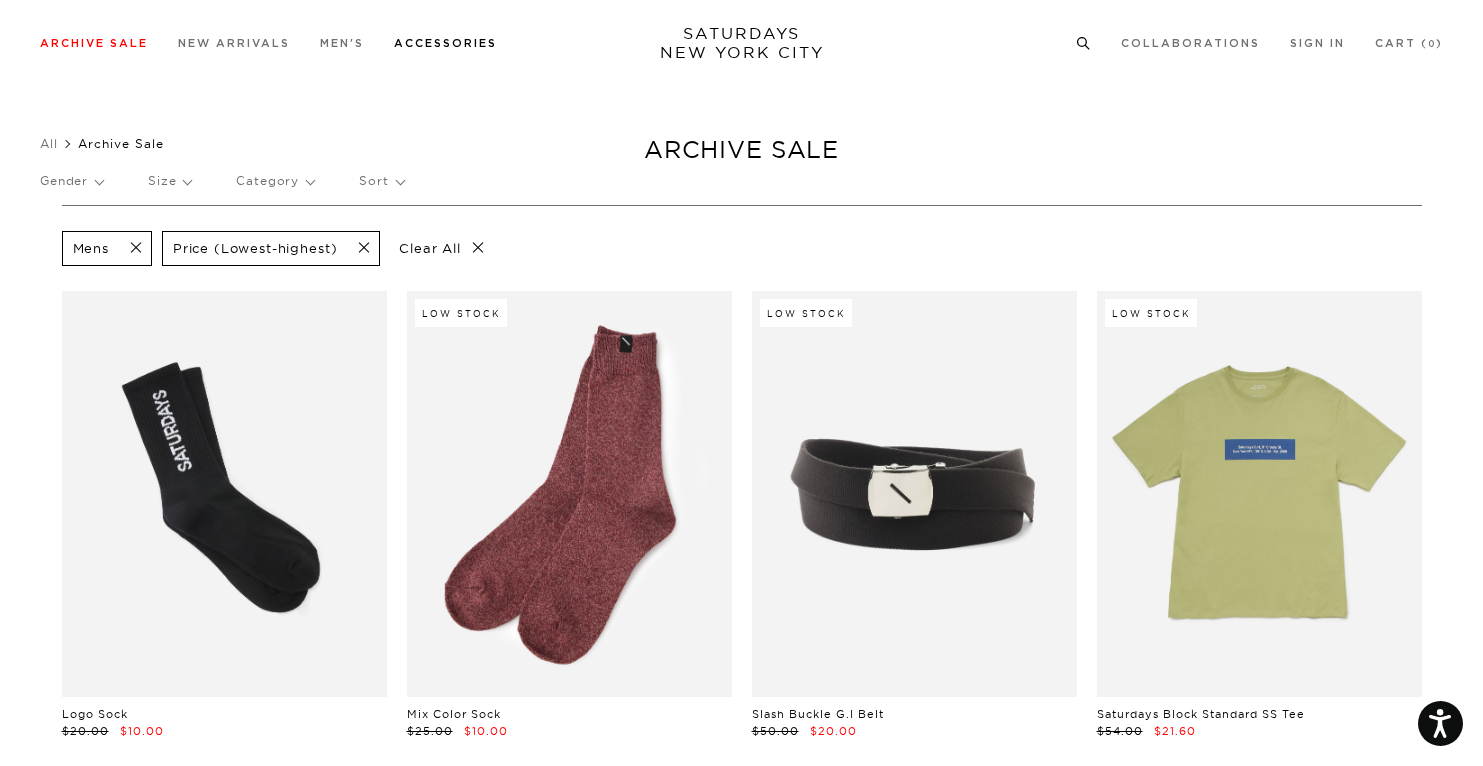 scroll, scrollTop: 1856, scrollLeft: 0, axis: vertical 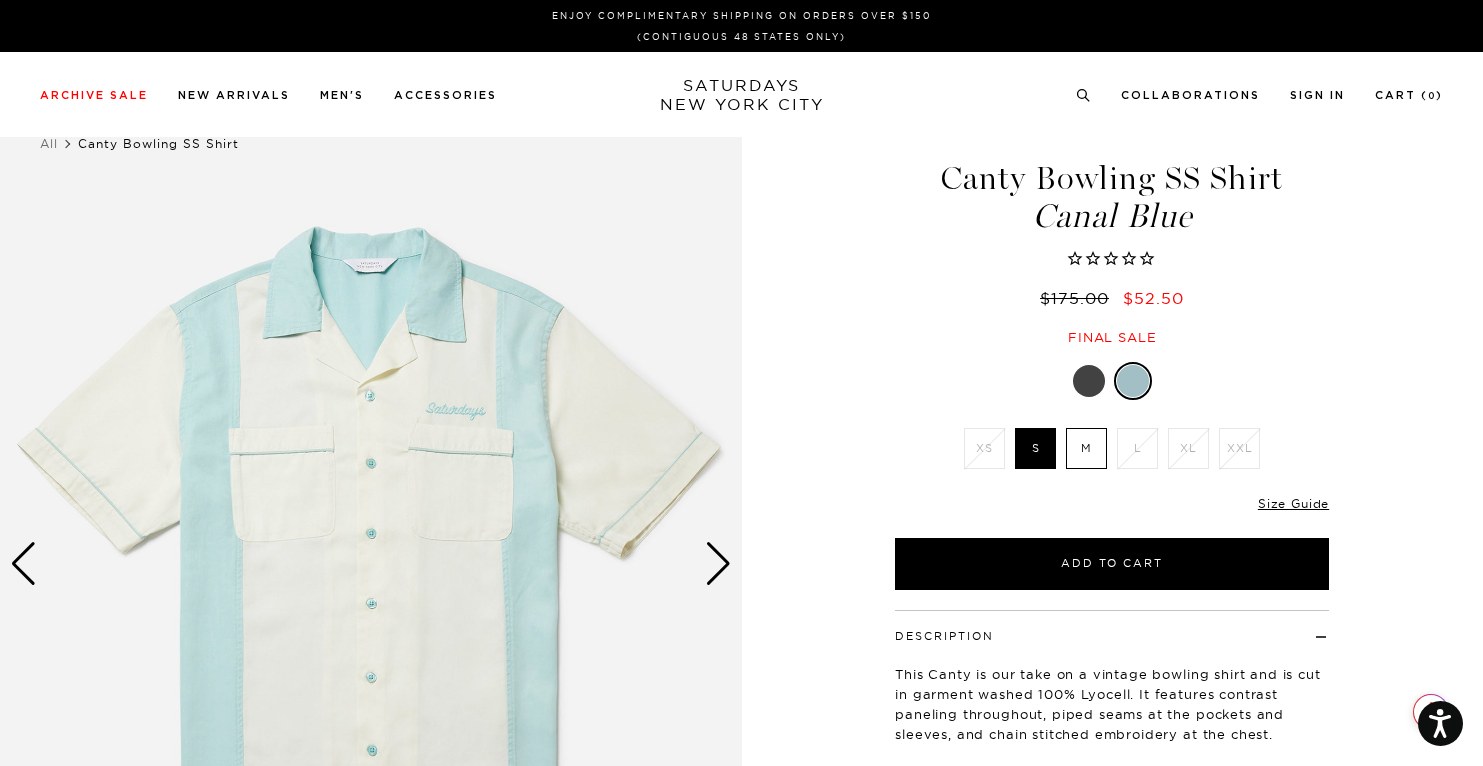 click on "M" at bounding box center [1086, 448] 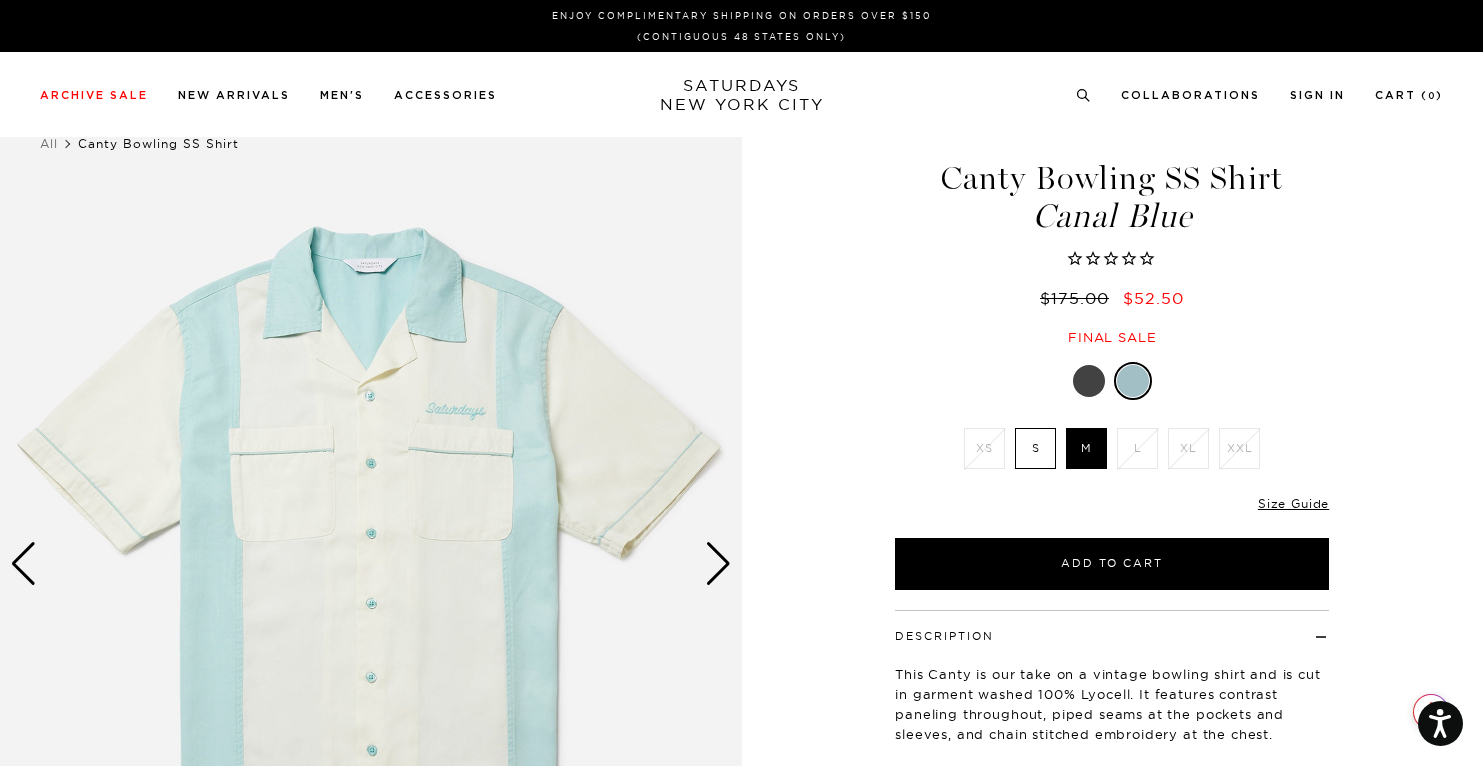 click at bounding box center [718, 564] 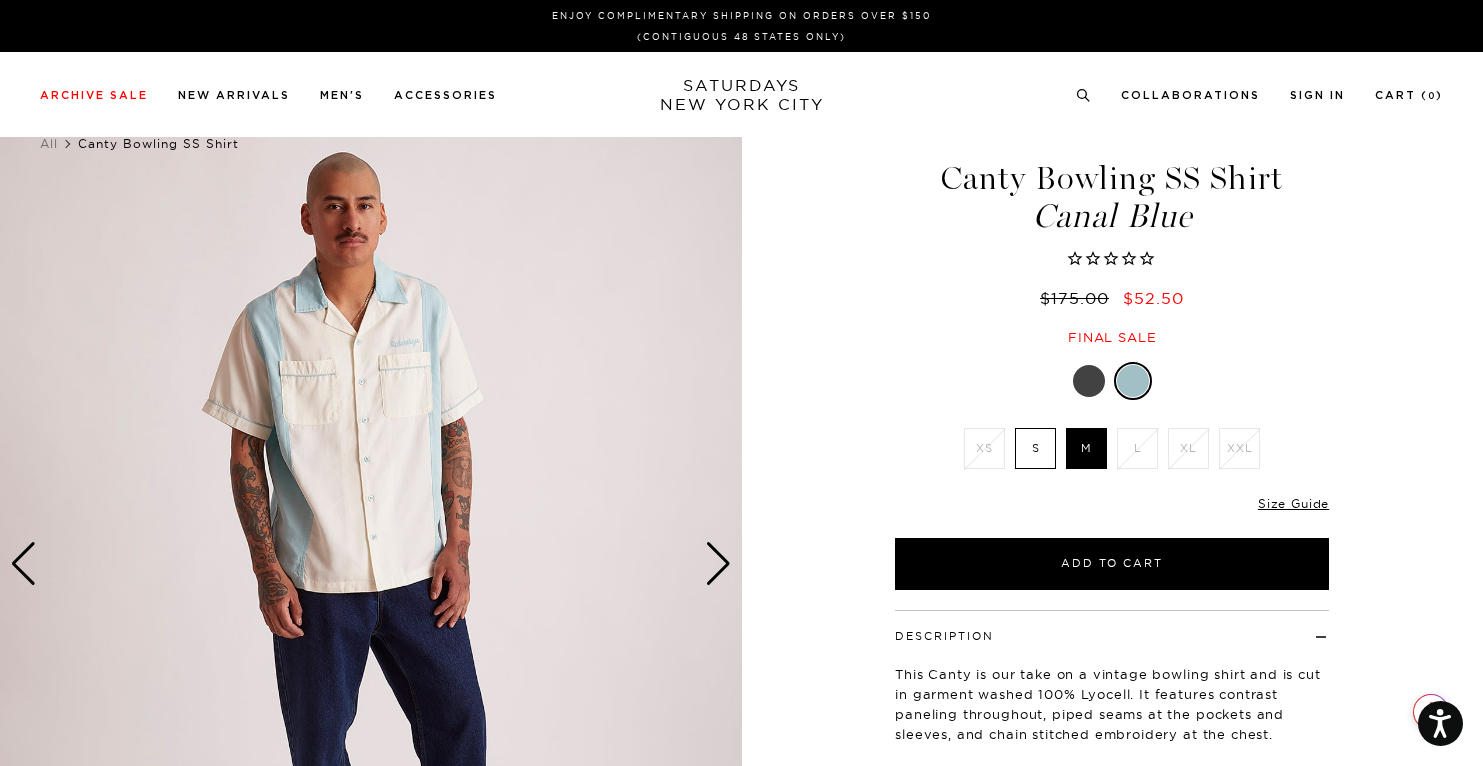 click at bounding box center [718, 564] 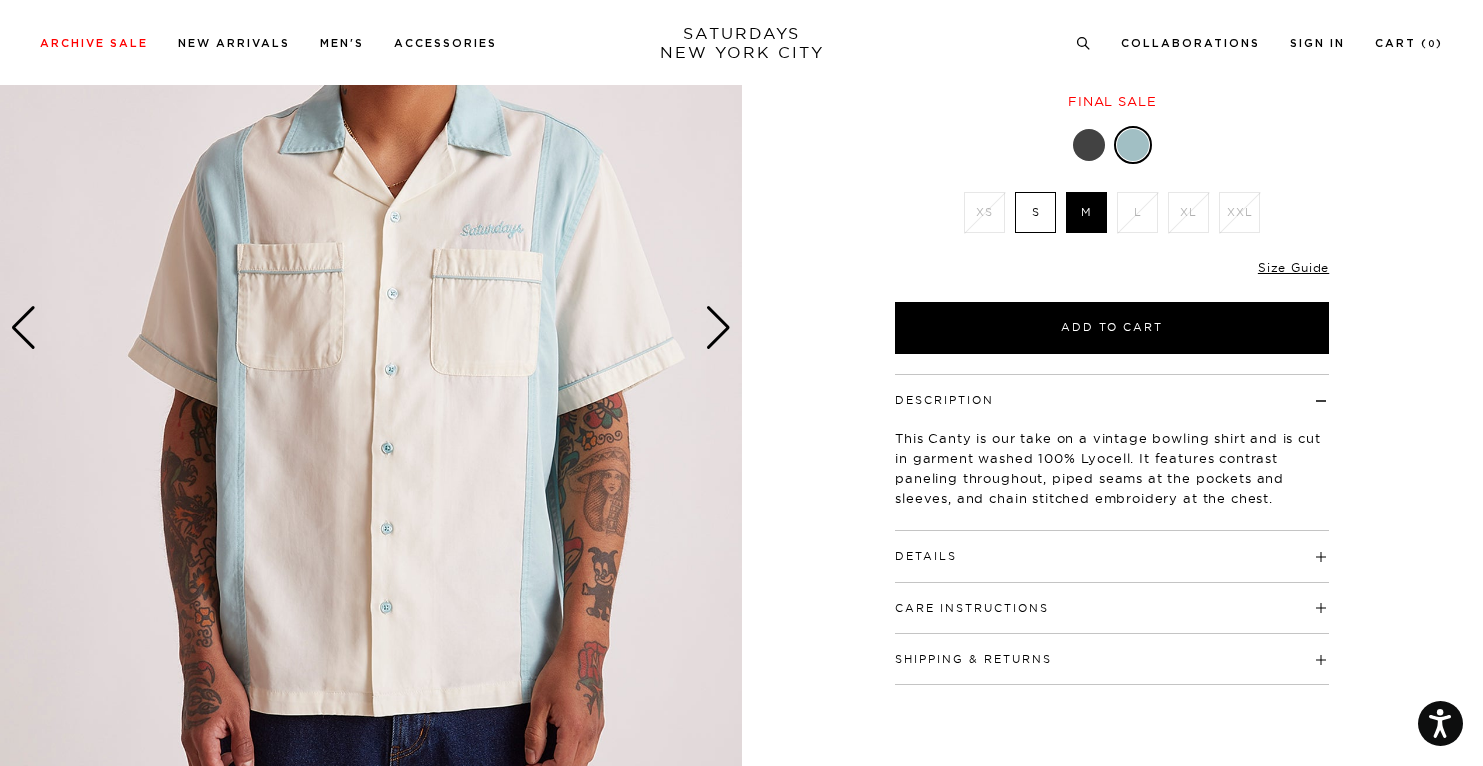 scroll, scrollTop: 248, scrollLeft: 0, axis: vertical 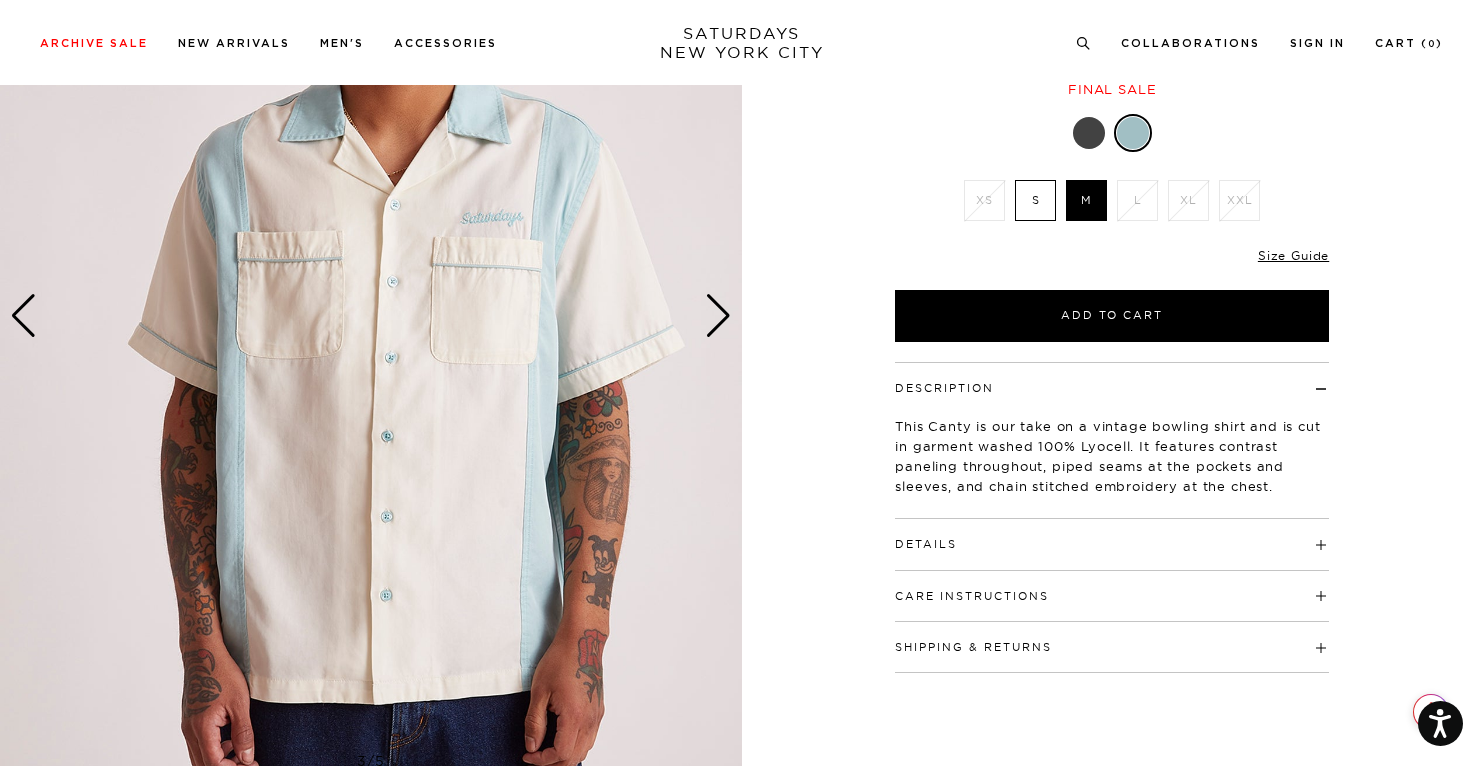 click on "Details
100% Lyocell Relaxed Fit Open camp collar Button closure Side vent detail on side seam Turn back clean finished with single needle topstitching at sleeve opening and bottom hem. Embroidered slash logo under placket Model is 6'0" and wearing a size Medium" at bounding box center (1112, 544) 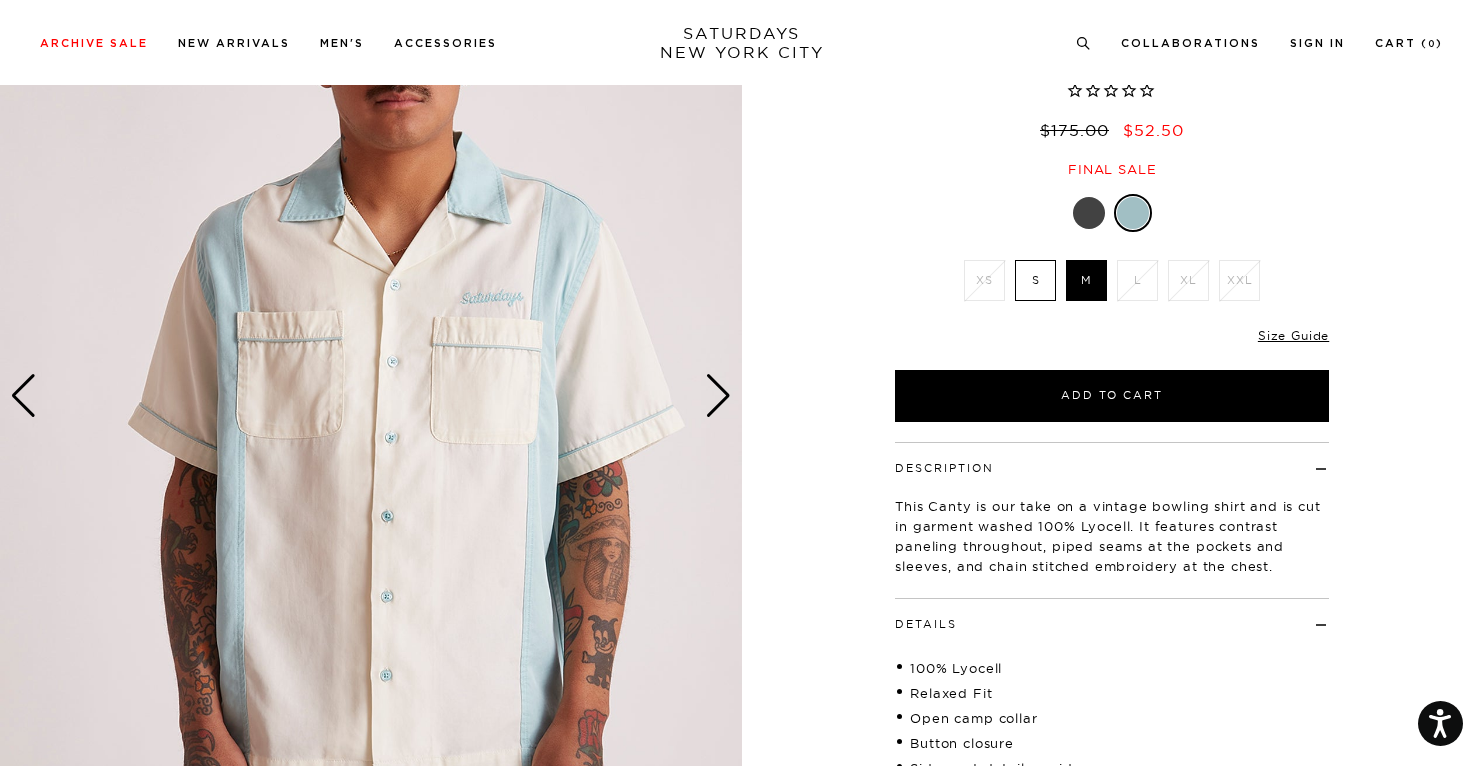 scroll, scrollTop: 166, scrollLeft: 0, axis: vertical 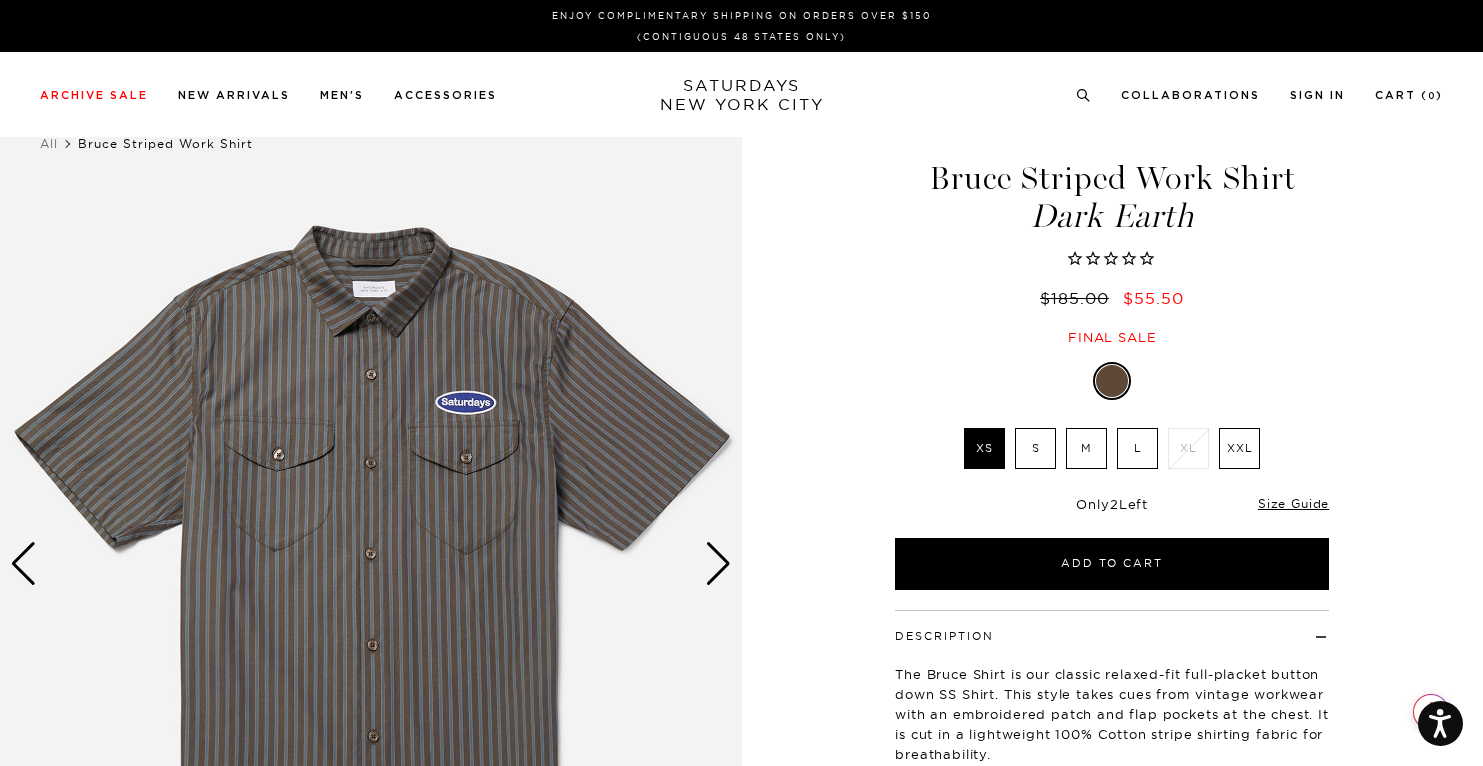 click on "M" at bounding box center (1086, 448) 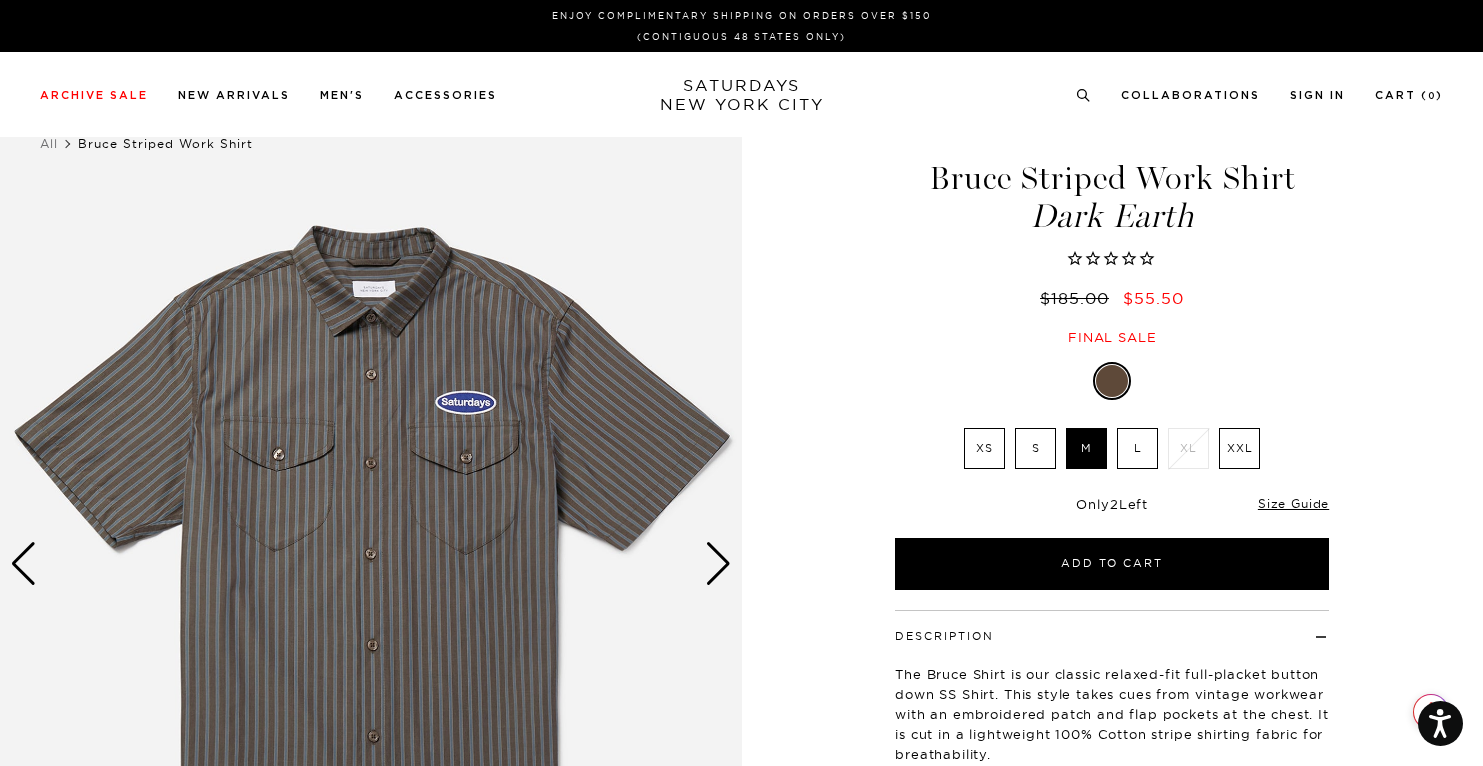 click at bounding box center [718, 564] 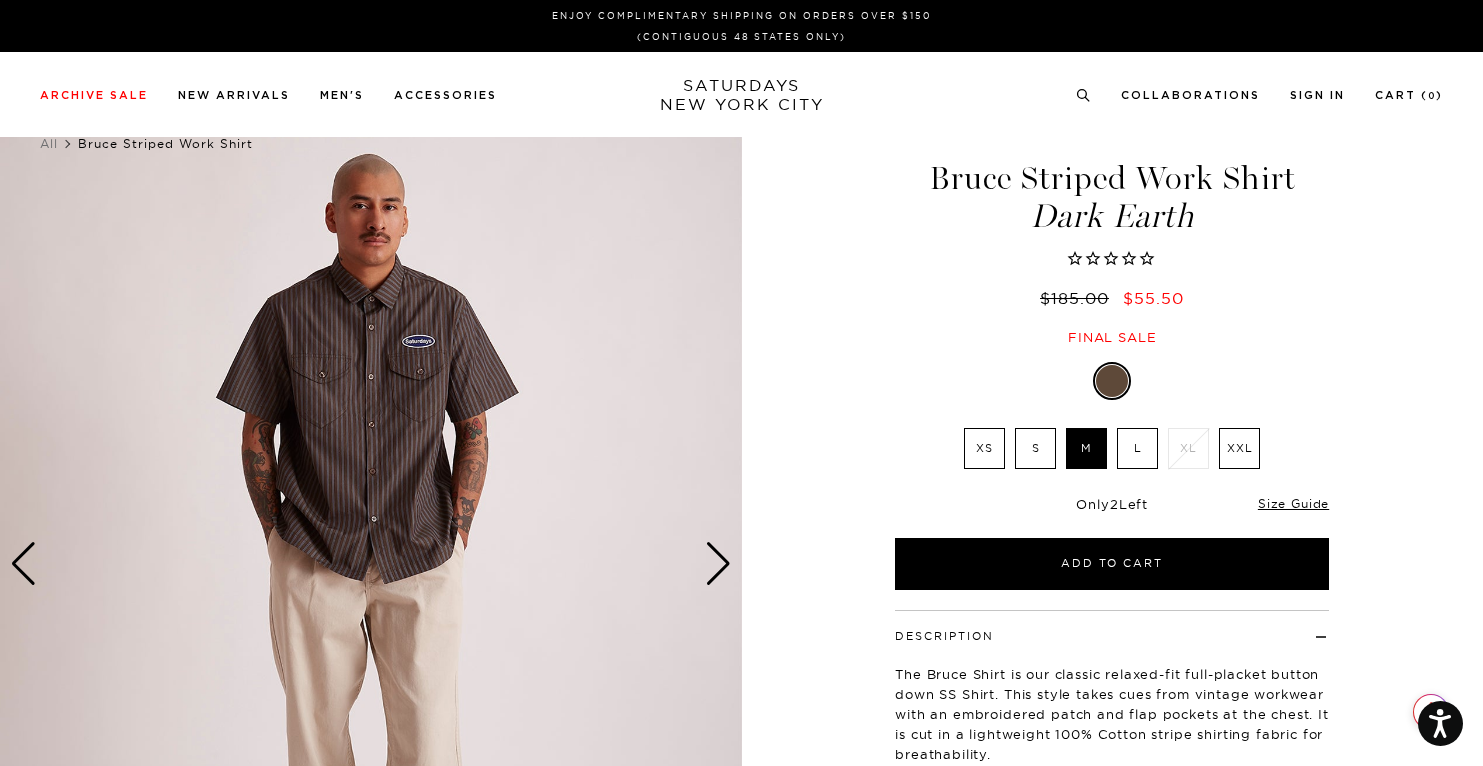click at bounding box center [718, 564] 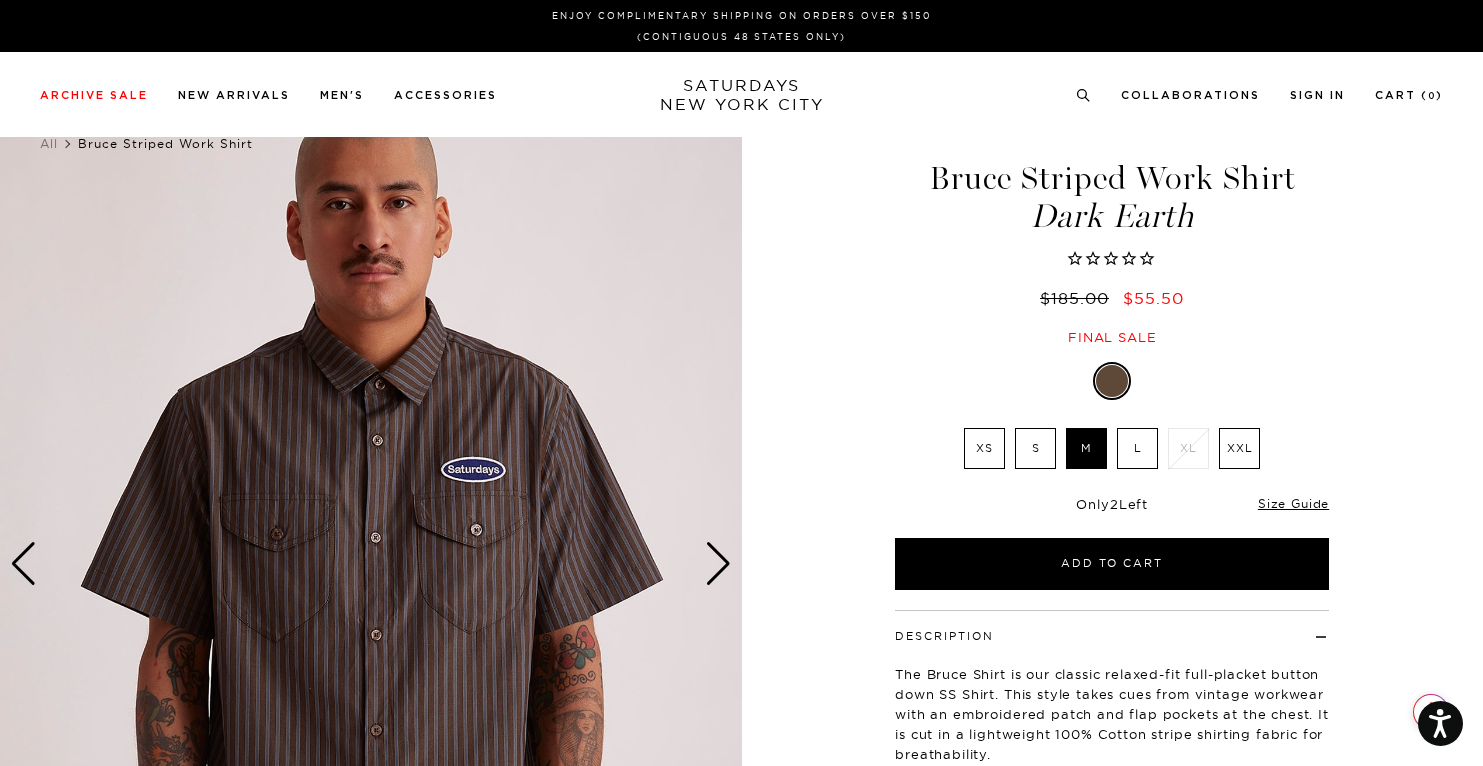 click at bounding box center [718, 564] 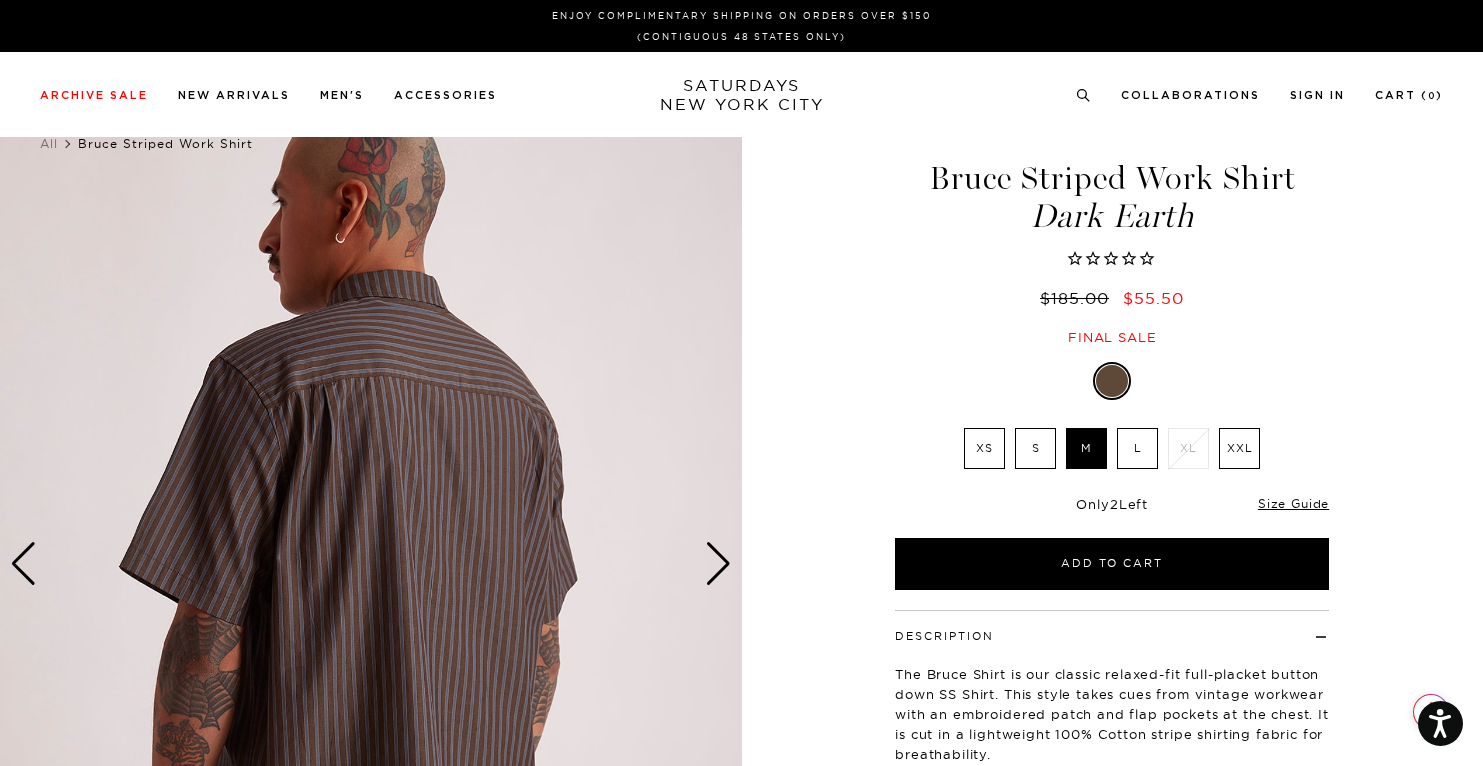 click at bounding box center (718, 564) 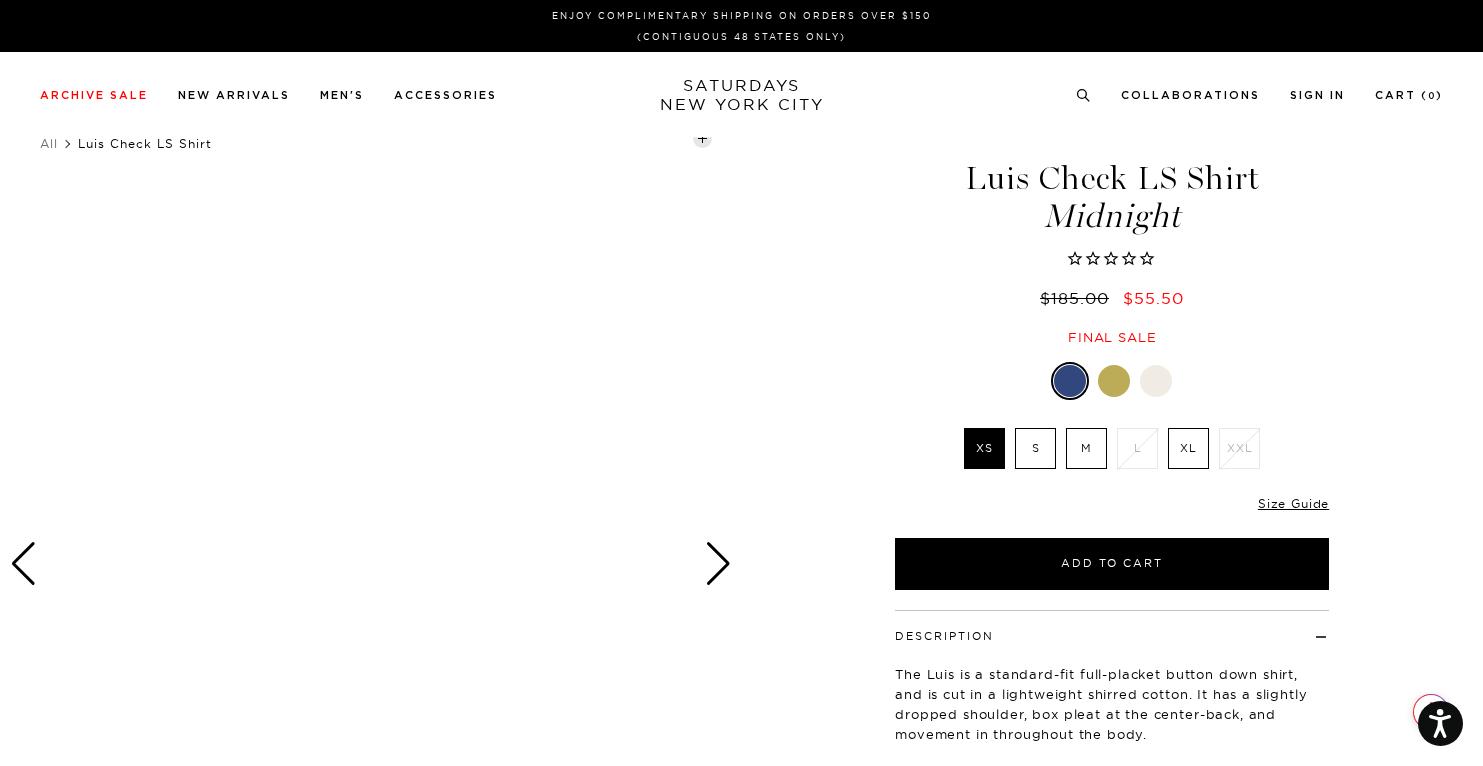 scroll, scrollTop: 0, scrollLeft: 0, axis: both 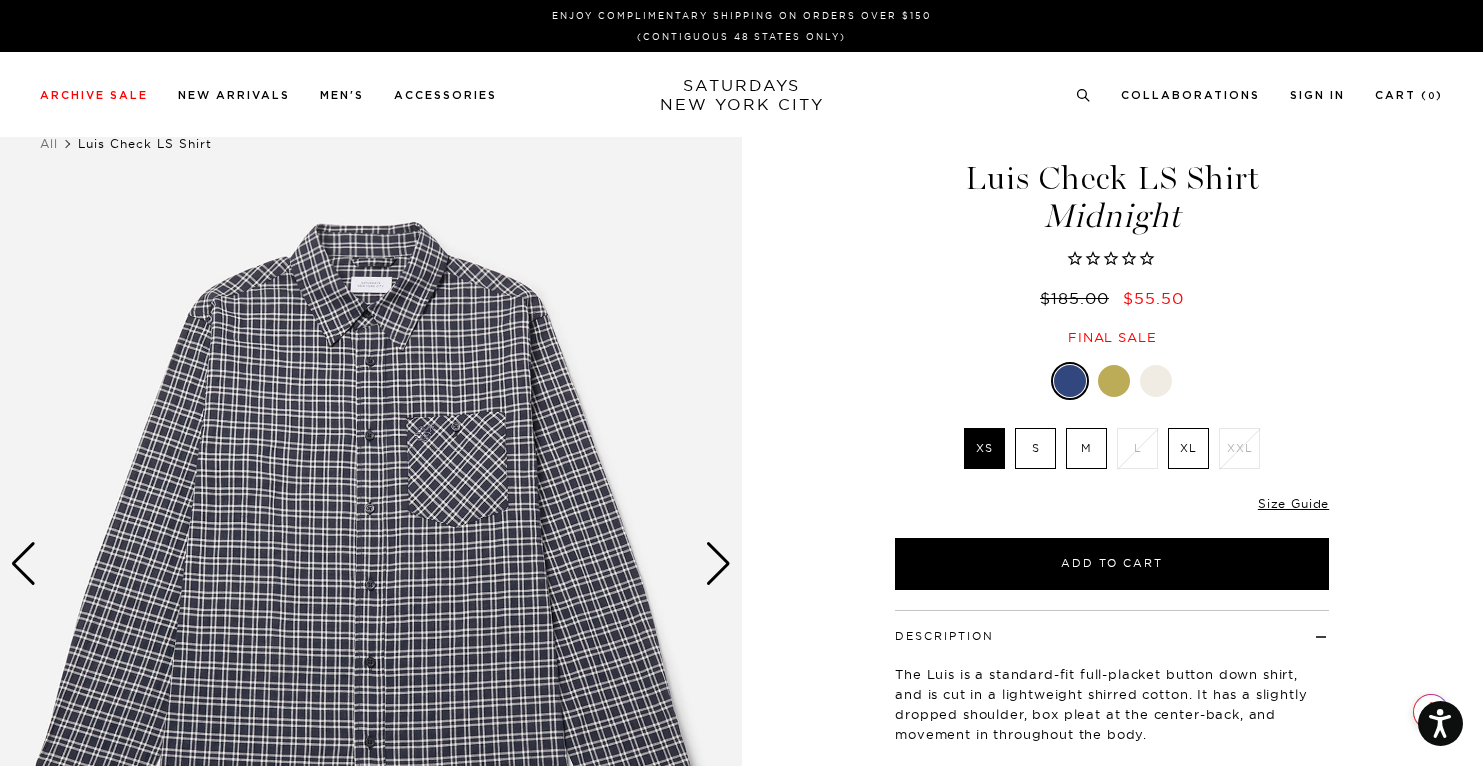 click on "M" at bounding box center [1086, 448] 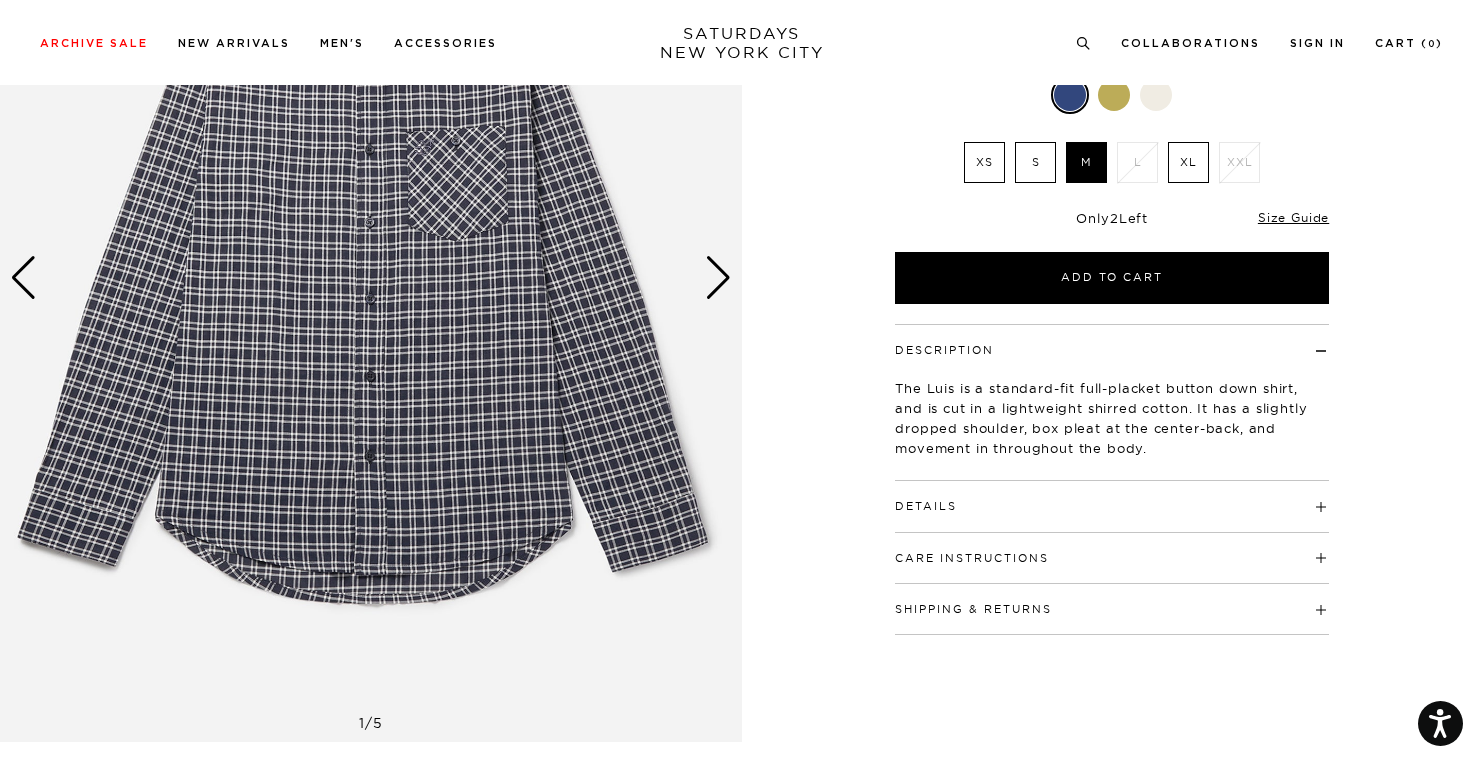 scroll, scrollTop: 285, scrollLeft: 0, axis: vertical 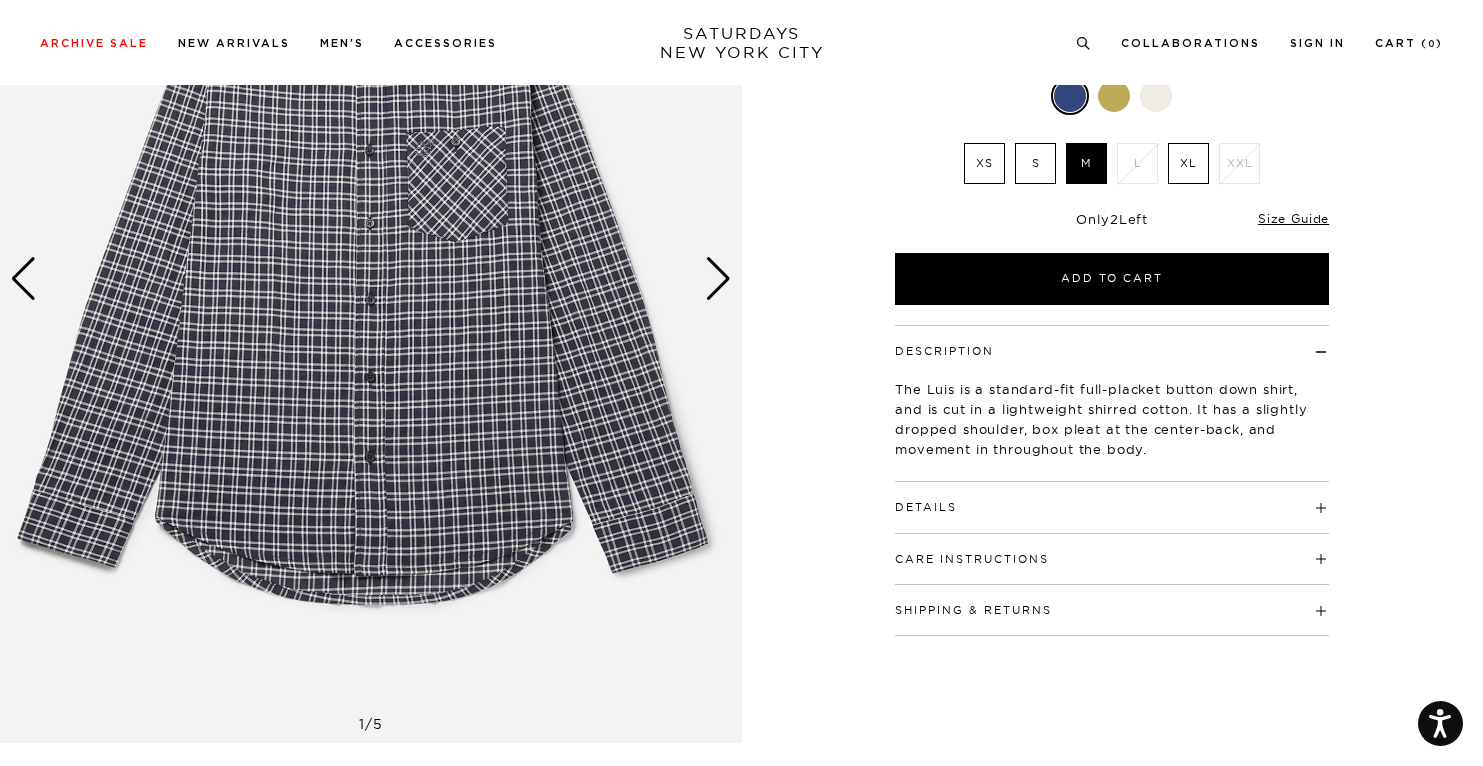 click at bounding box center [718, 279] 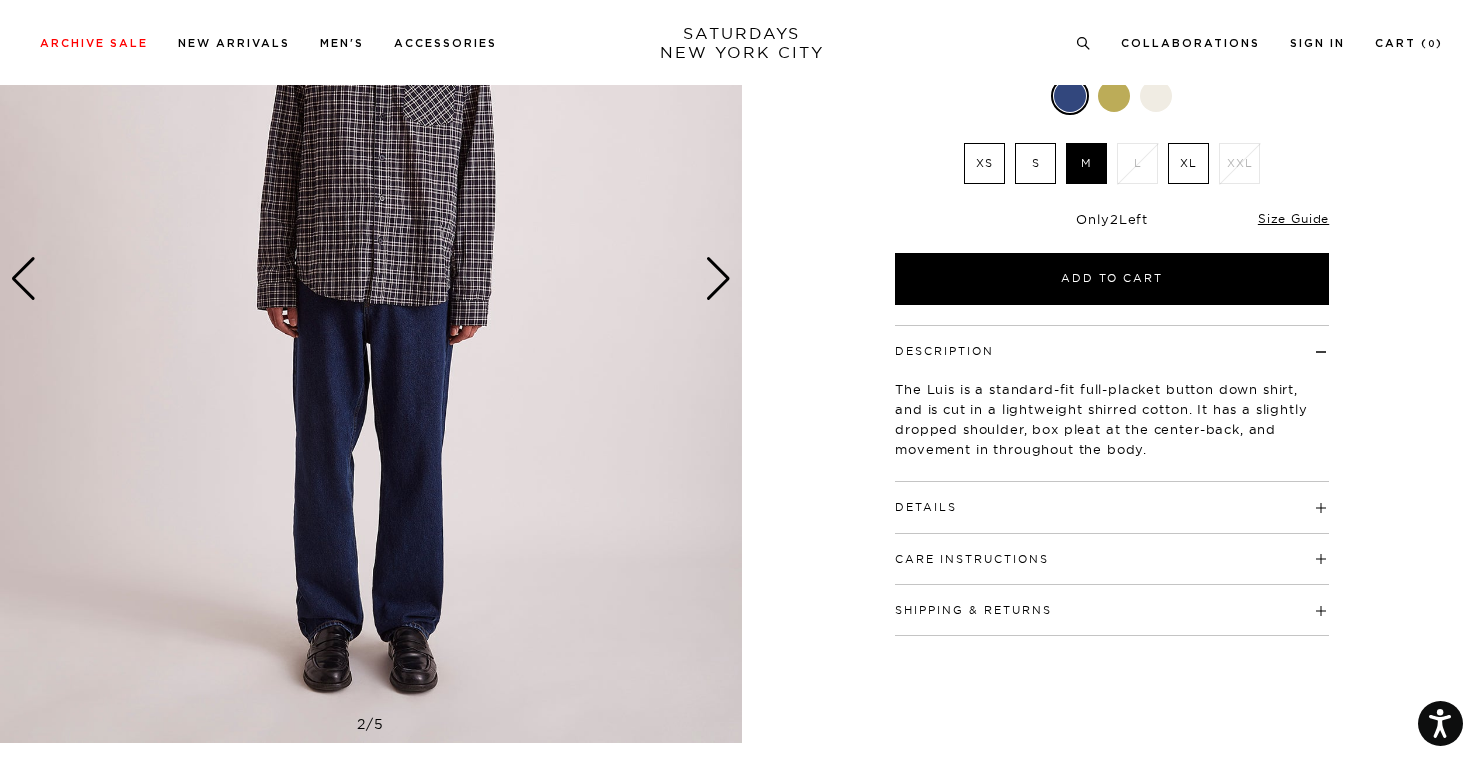 click at bounding box center (718, 279) 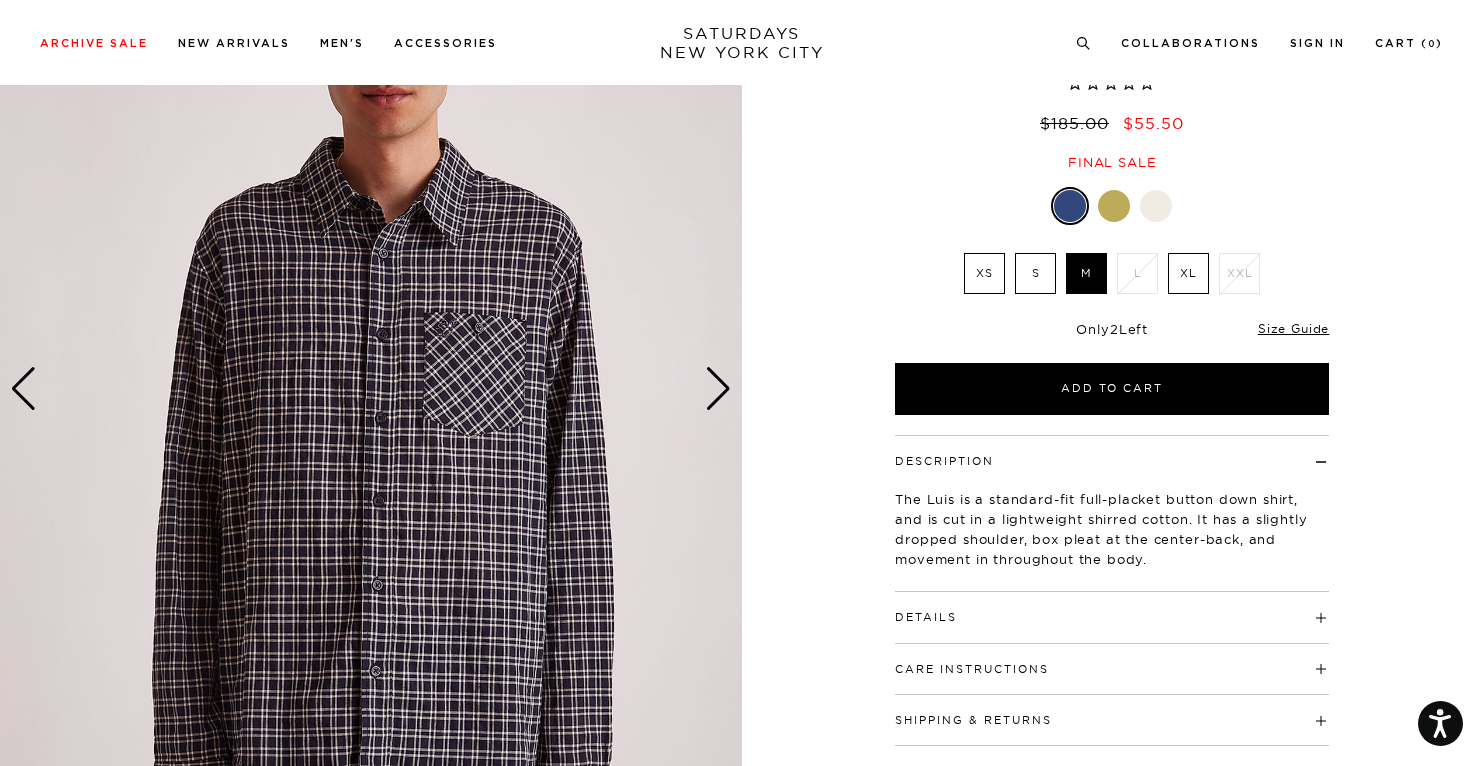scroll, scrollTop: 165, scrollLeft: 0, axis: vertical 